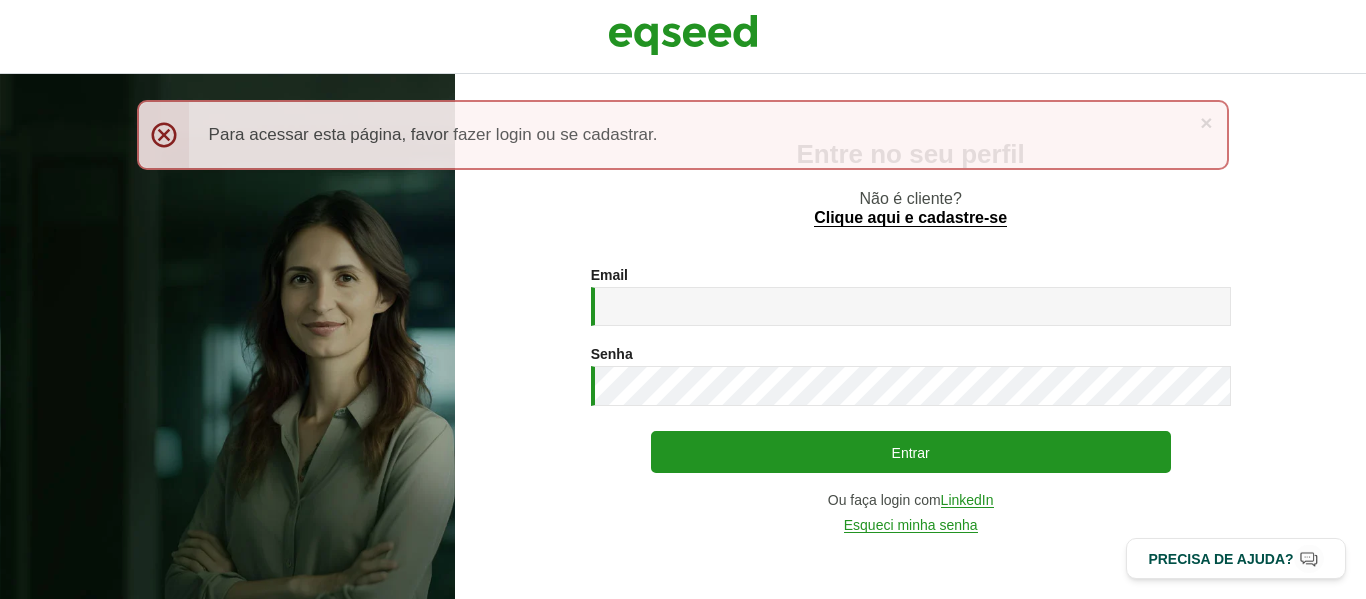 scroll, scrollTop: 0, scrollLeft: 0, axis: both 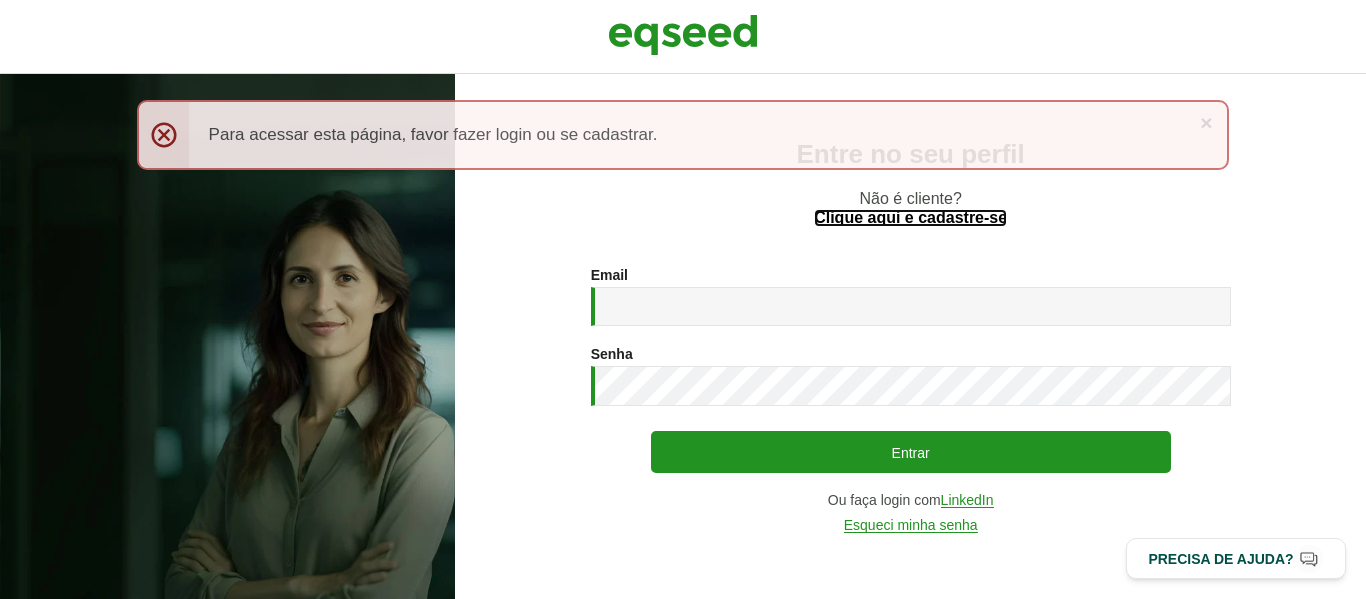click on "Clique aqui e cadastre-se" at bounding box center (910, 218) 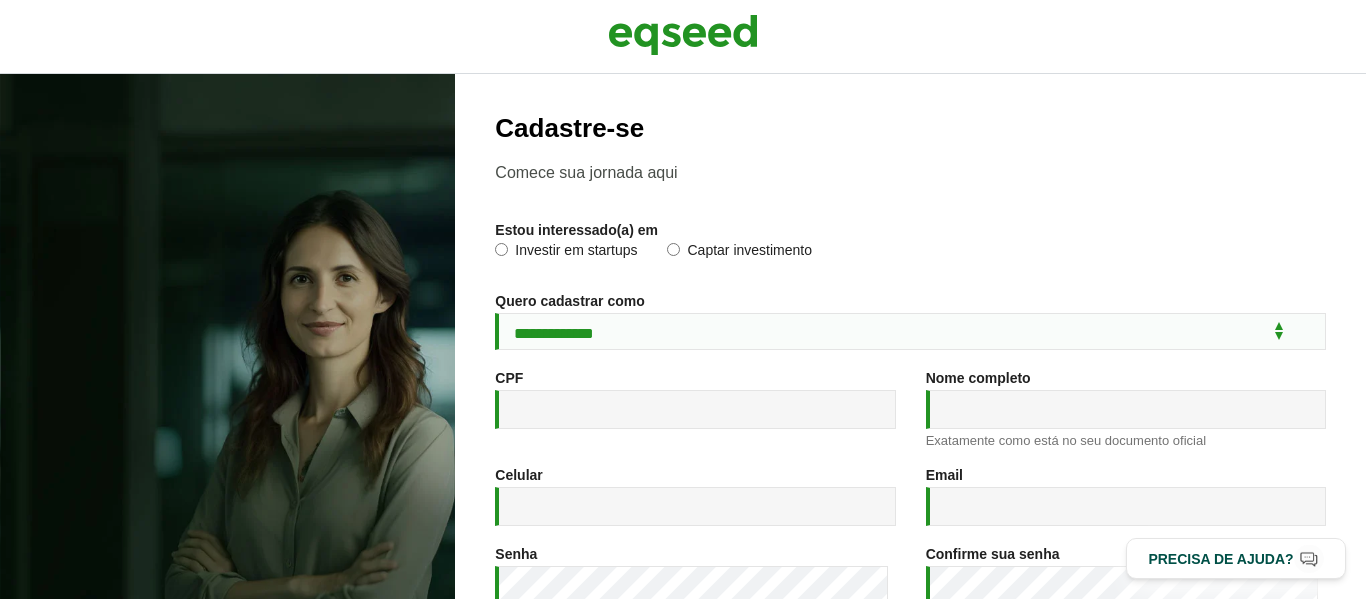 scroll, scrollTop: 0, scrollLeft: 0, axis: both 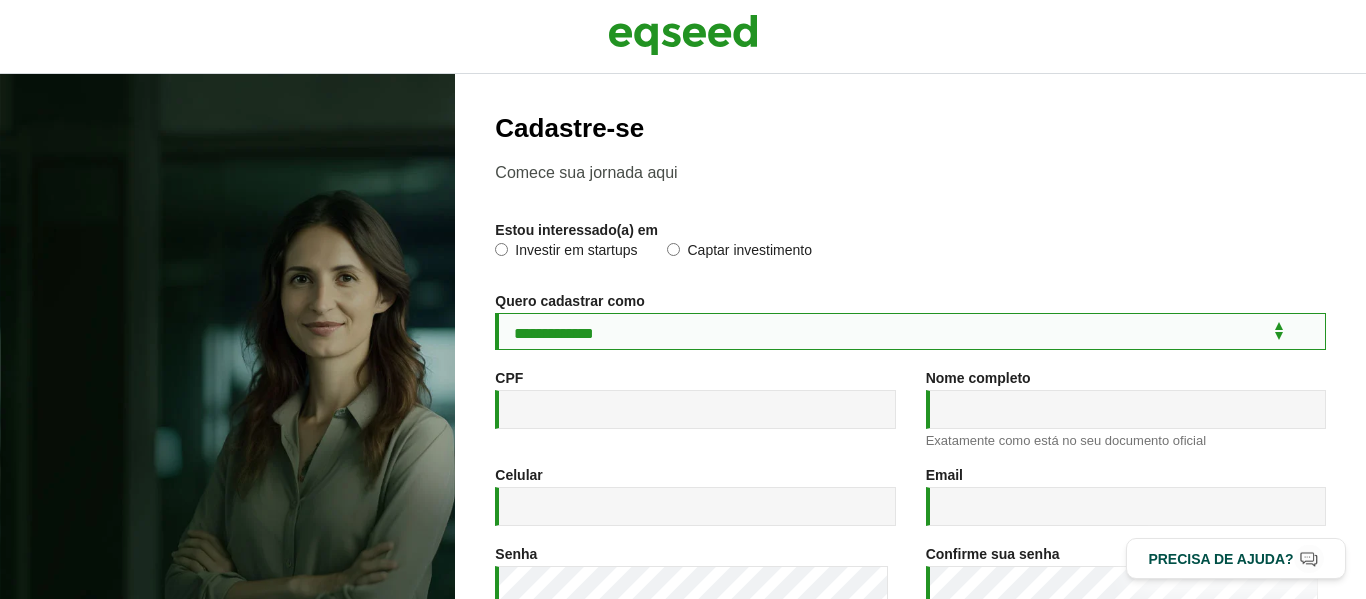 click on "**********" at bounding box center (910, 331) 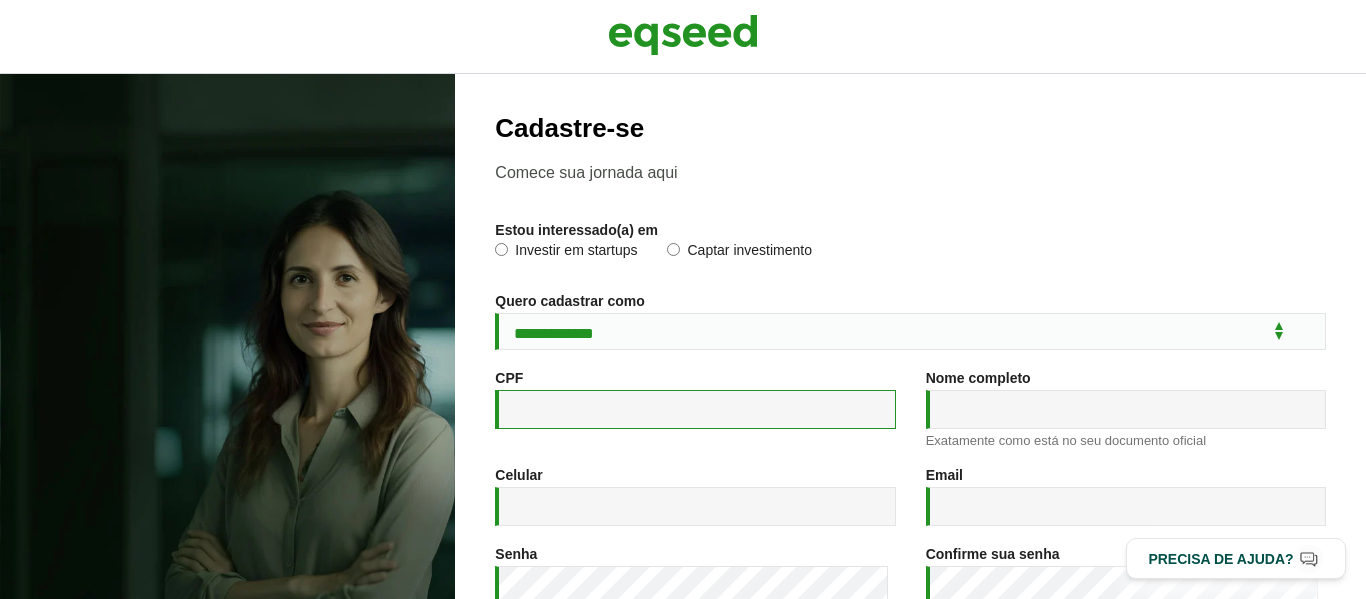 click on "CPF  *" at bounding box center (695, 409) 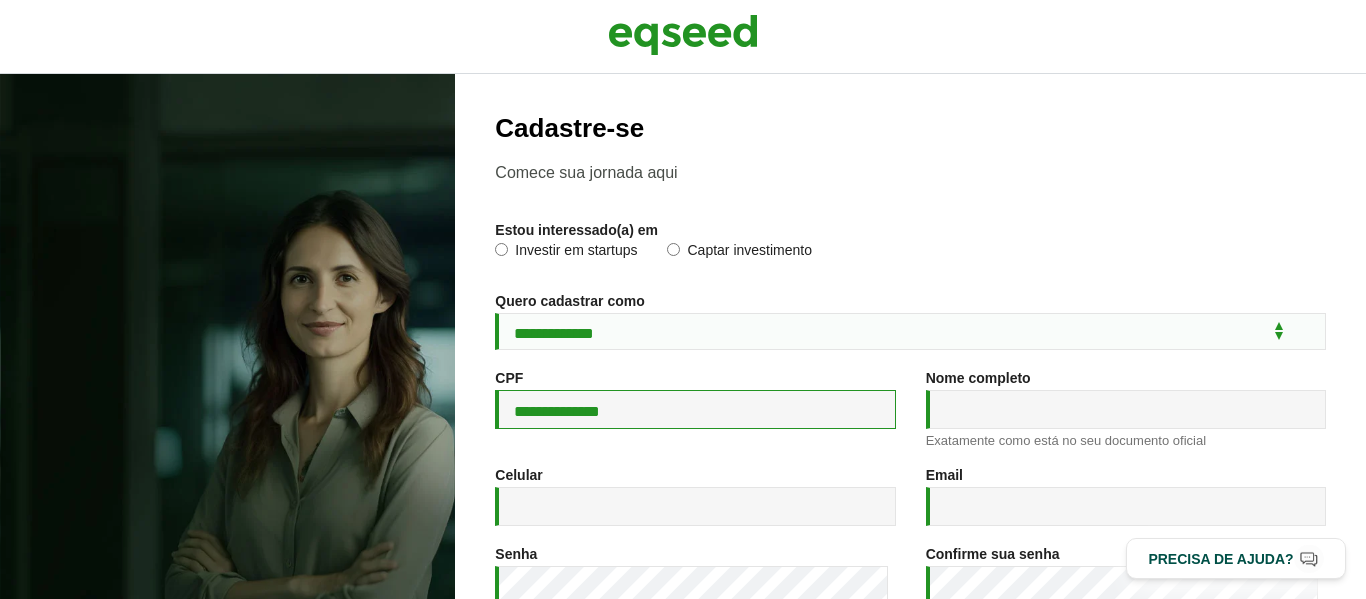 type on "**********" 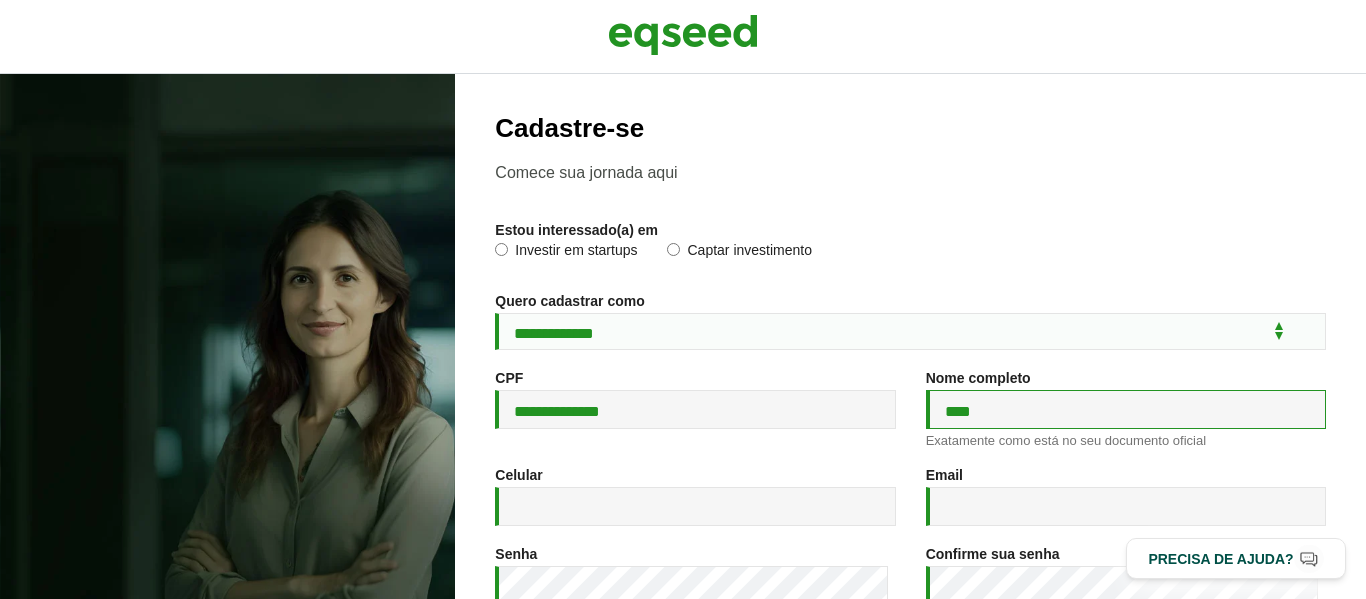 type on "**********" 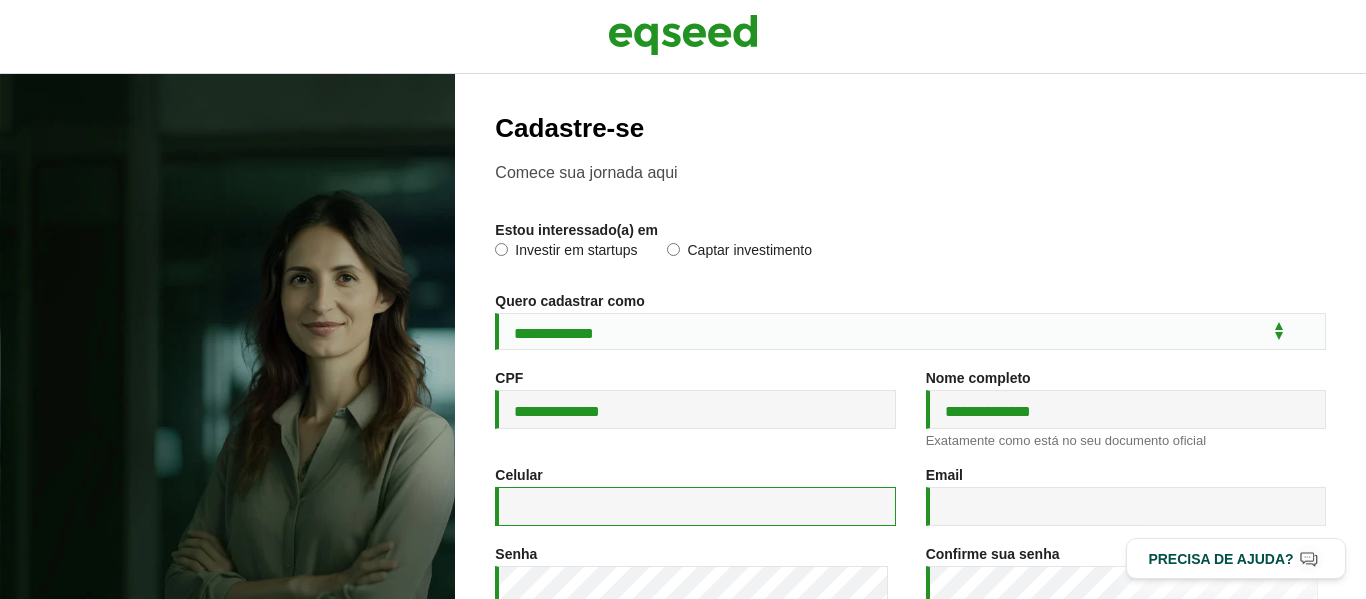 type on "**********" 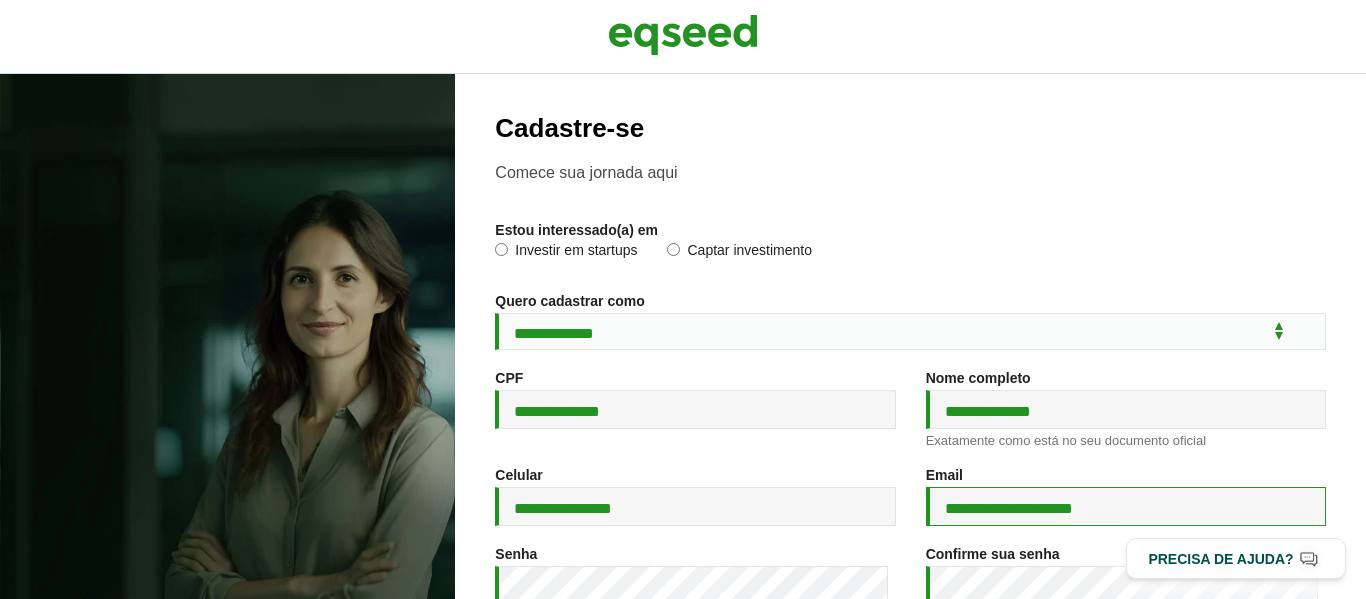 type on "**********" 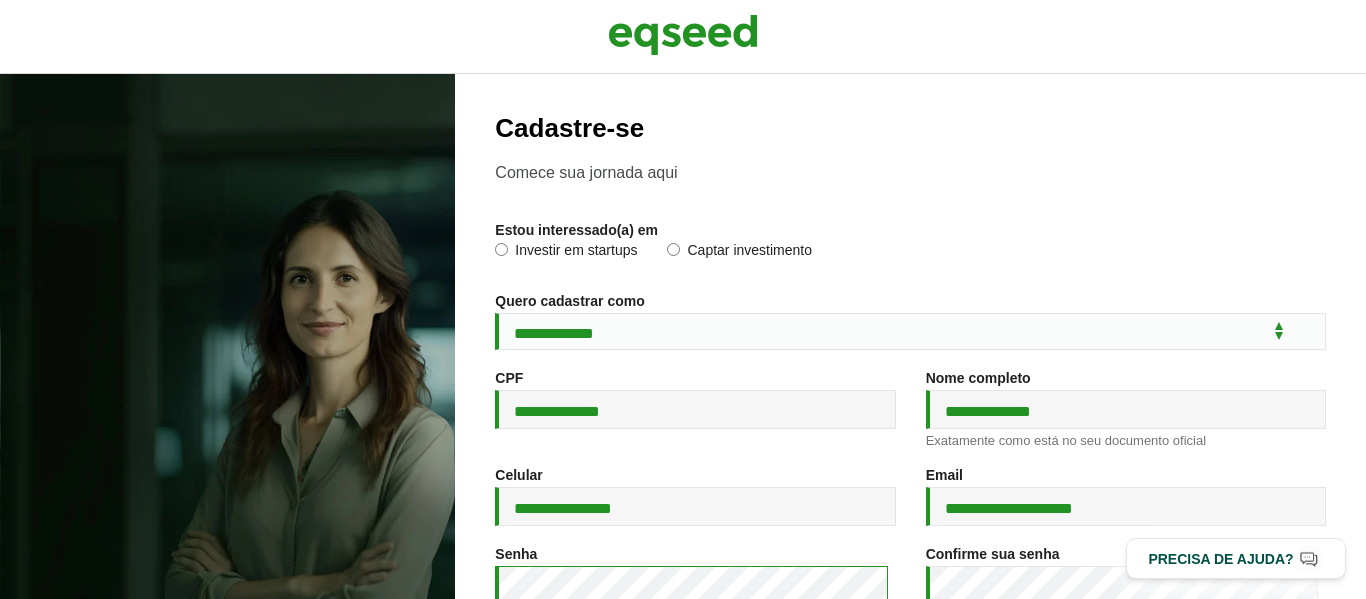scroll, scrollTop: 11, scrollLeft: 0, axis: vertical 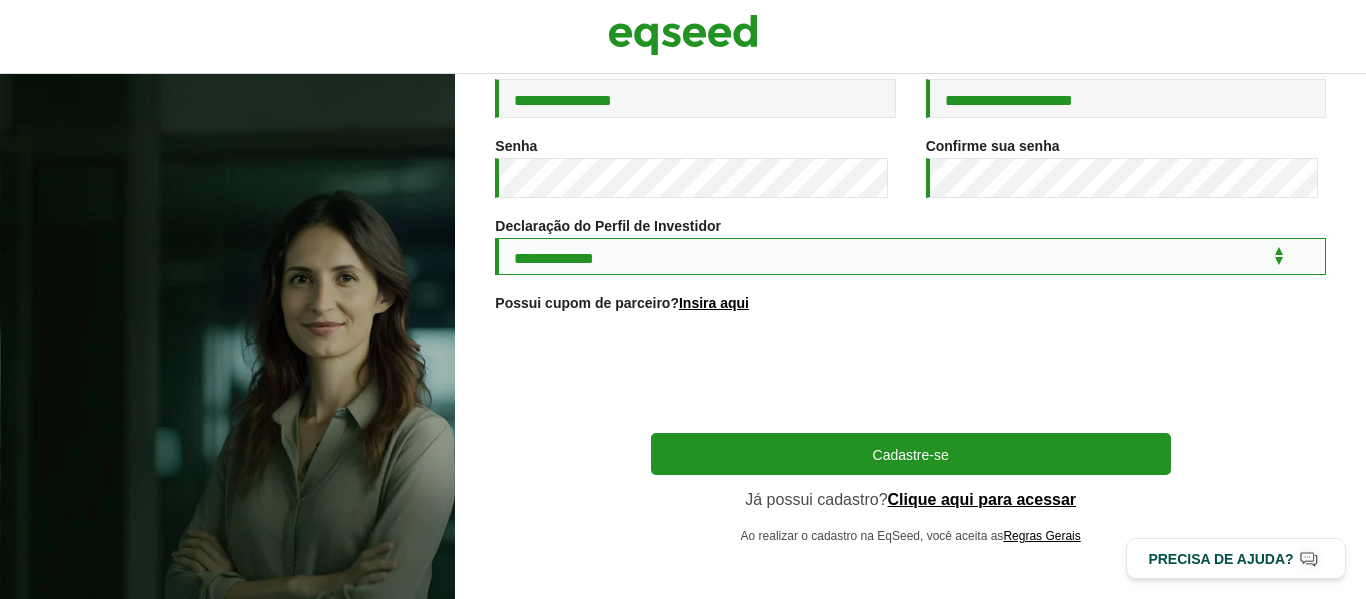 click on "**********" at bounding box center [910, 256] 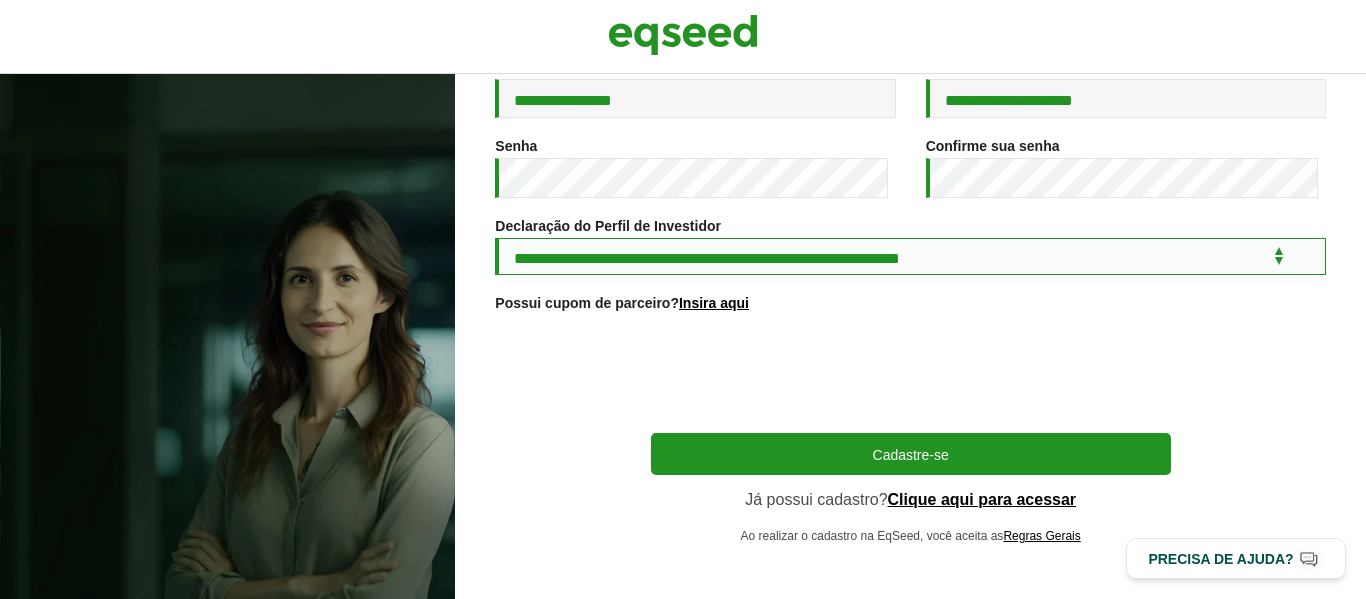 click on "**********" at bounding box center [910, 256] 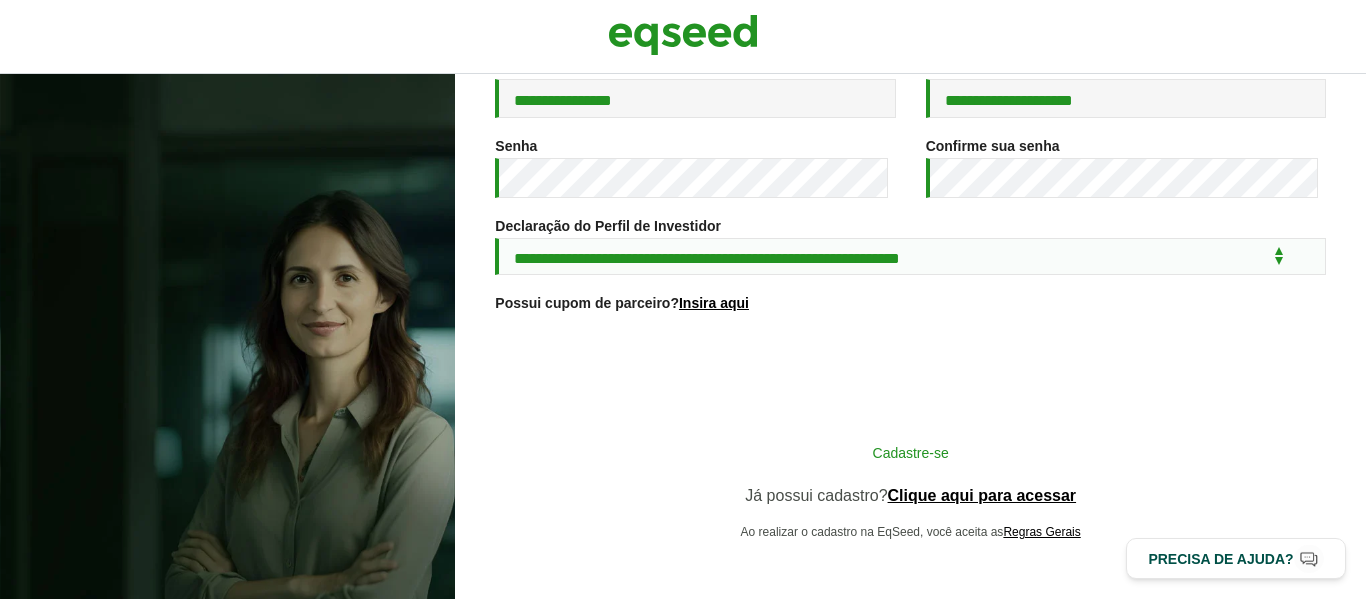 click on "Cadastre-se" at bounding box center (911, 452) 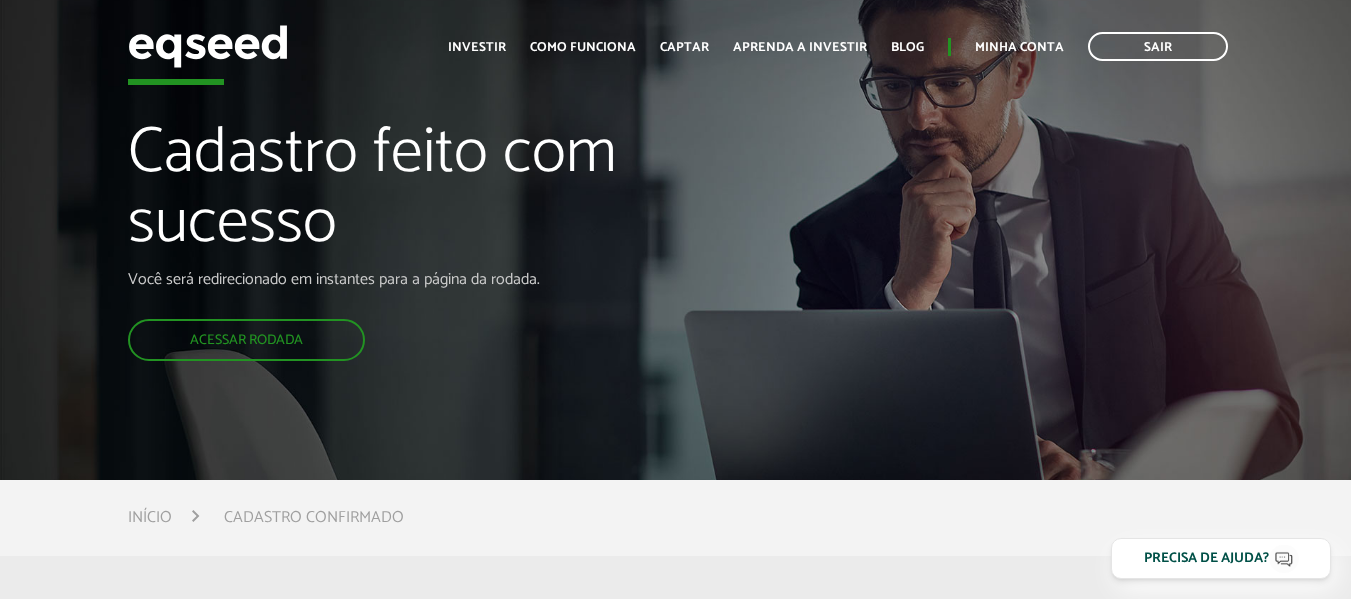 scroll, scrollTop: 0, scrollLeft: 0, axis: both 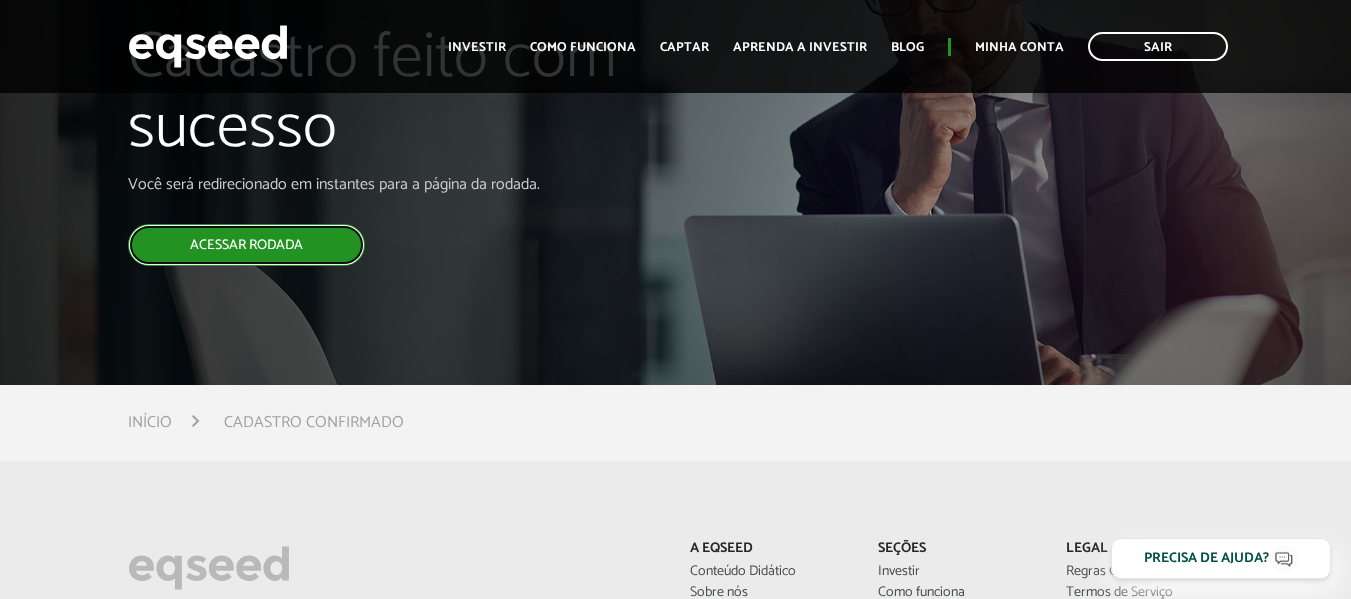 click on "Acessar rodada" at bounding box center (246, 245) 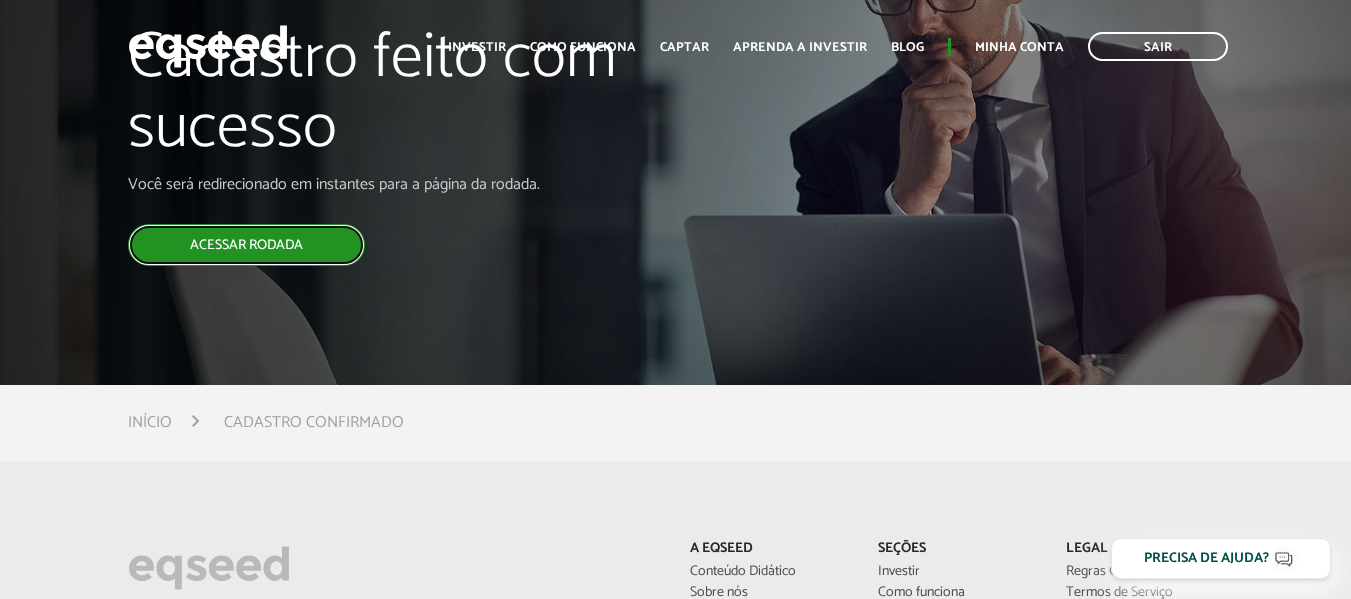 scroll, scrollTop: 0, scrollLeft: 0, axis: both 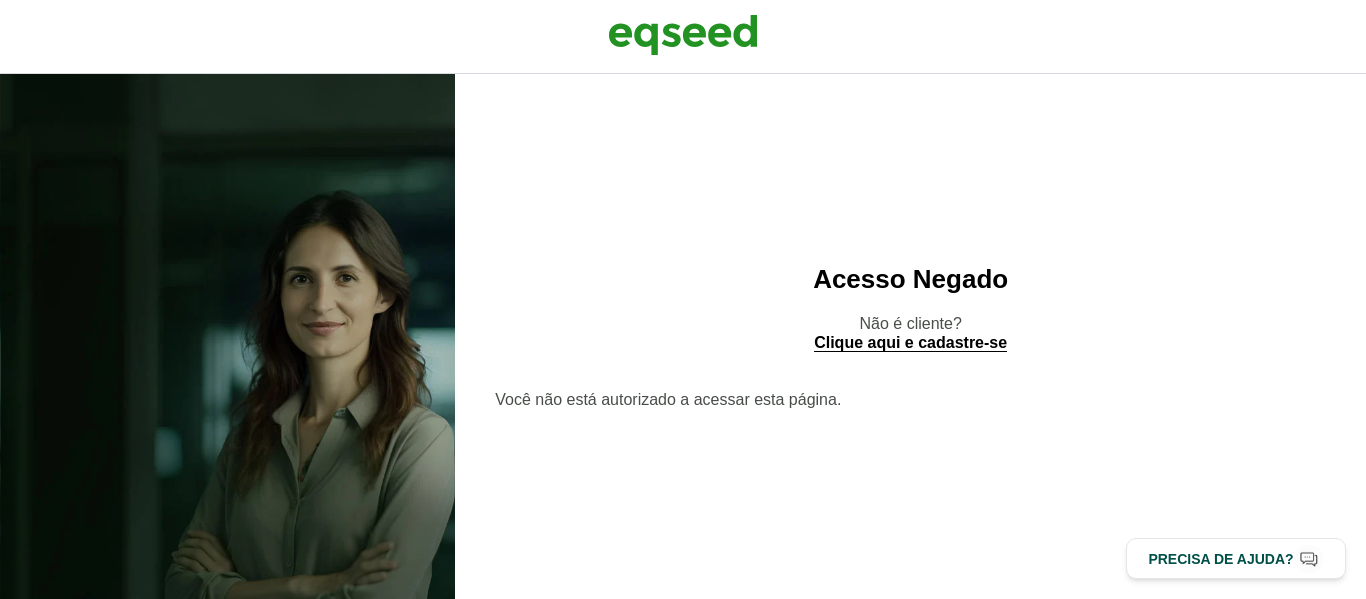click on "Acesso Negado        Não é cliente? Clique aqui e cadastre-se
Você não está autorizado a acessar esta página.
Voltar" at bounding box center [910, 336] 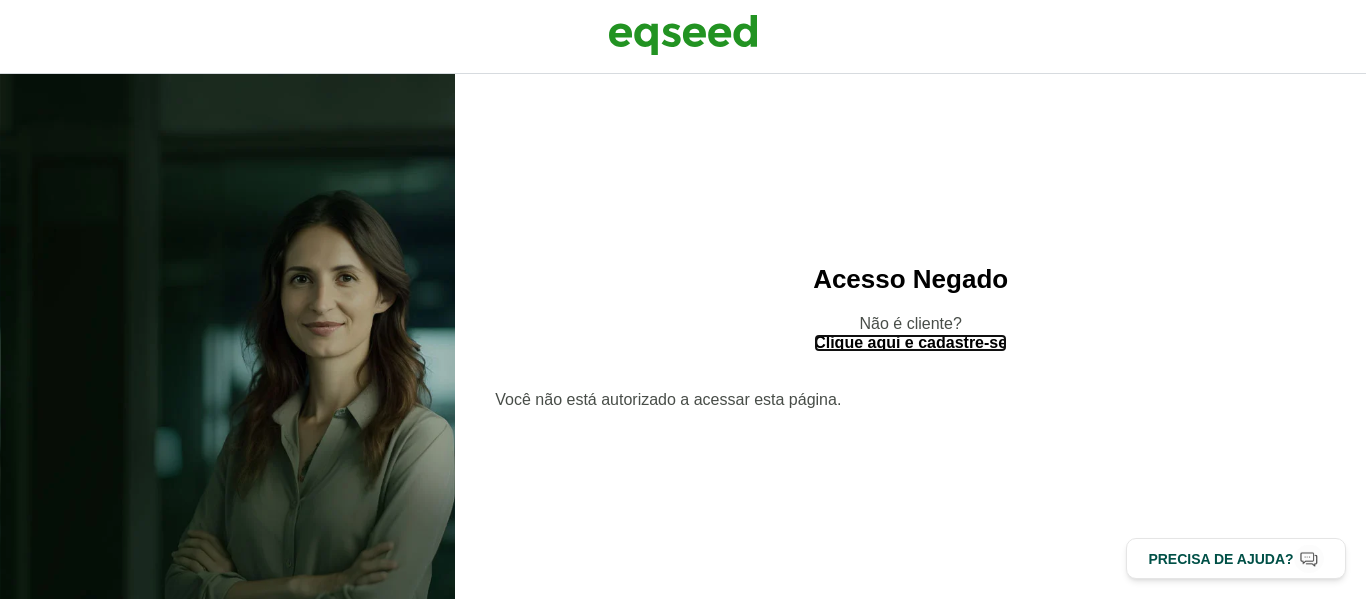 click on "Clique aqui e cadastre-se" at bounding box center [910, 343] 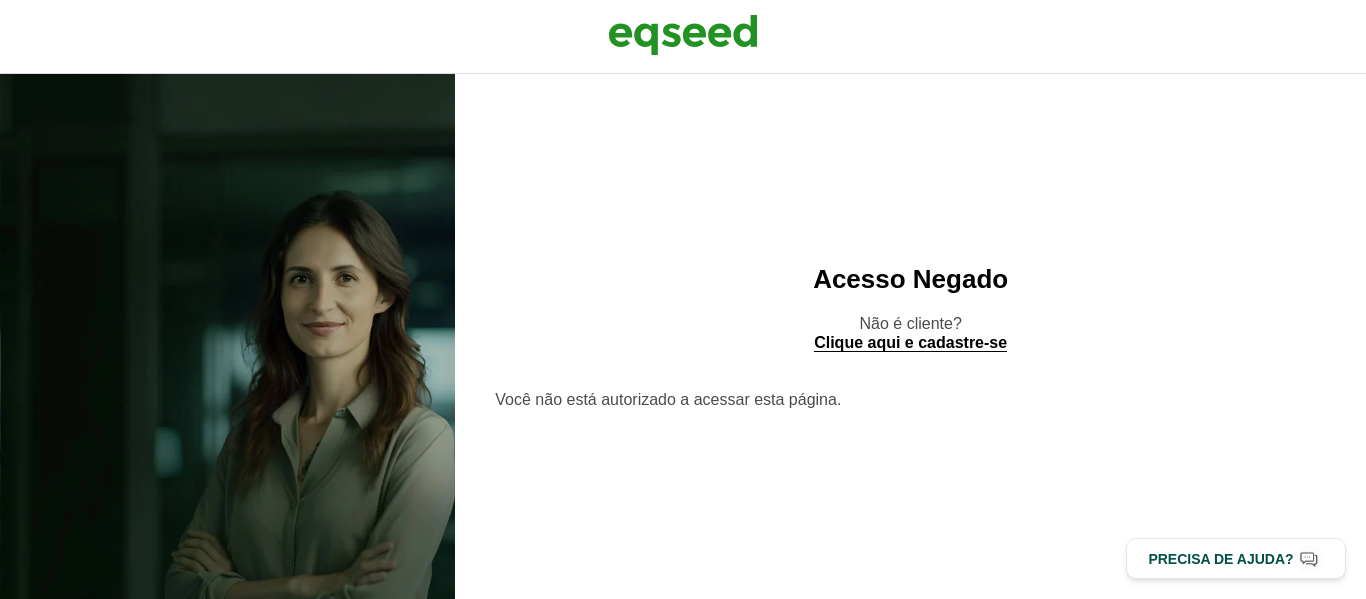 scroll, scrollTop: 0, scrollLeft: 0, axis: both 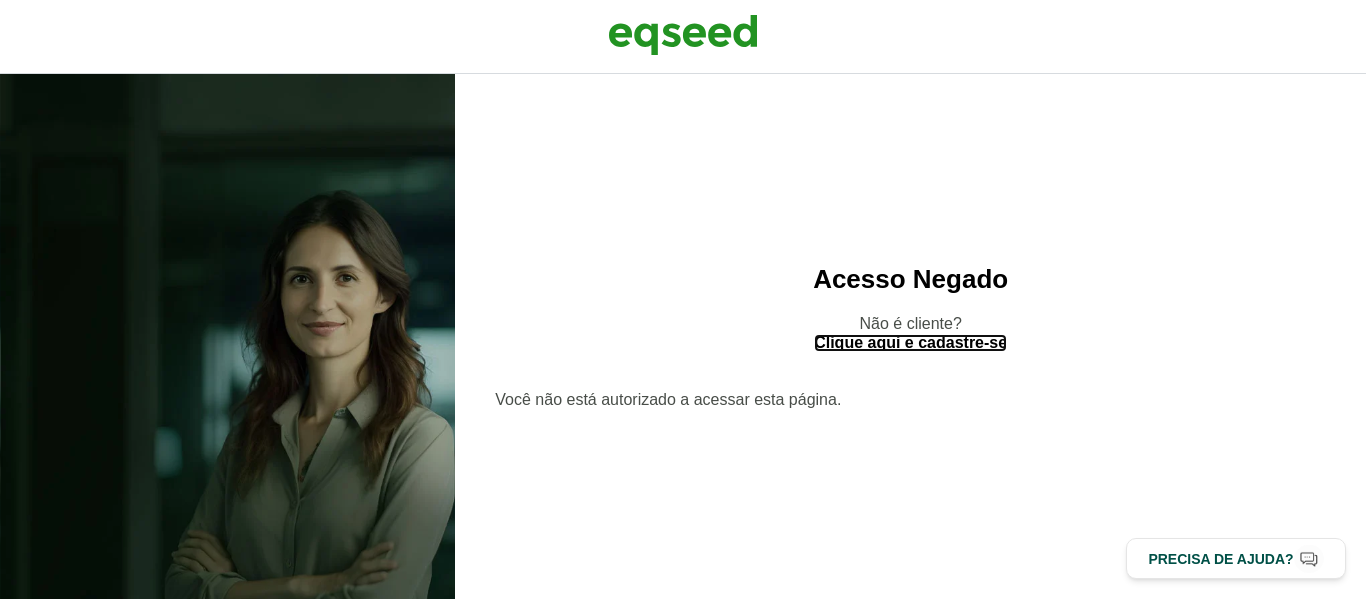 click on "Clique aqui e cadastre-se" at bounding box center [910, 343] 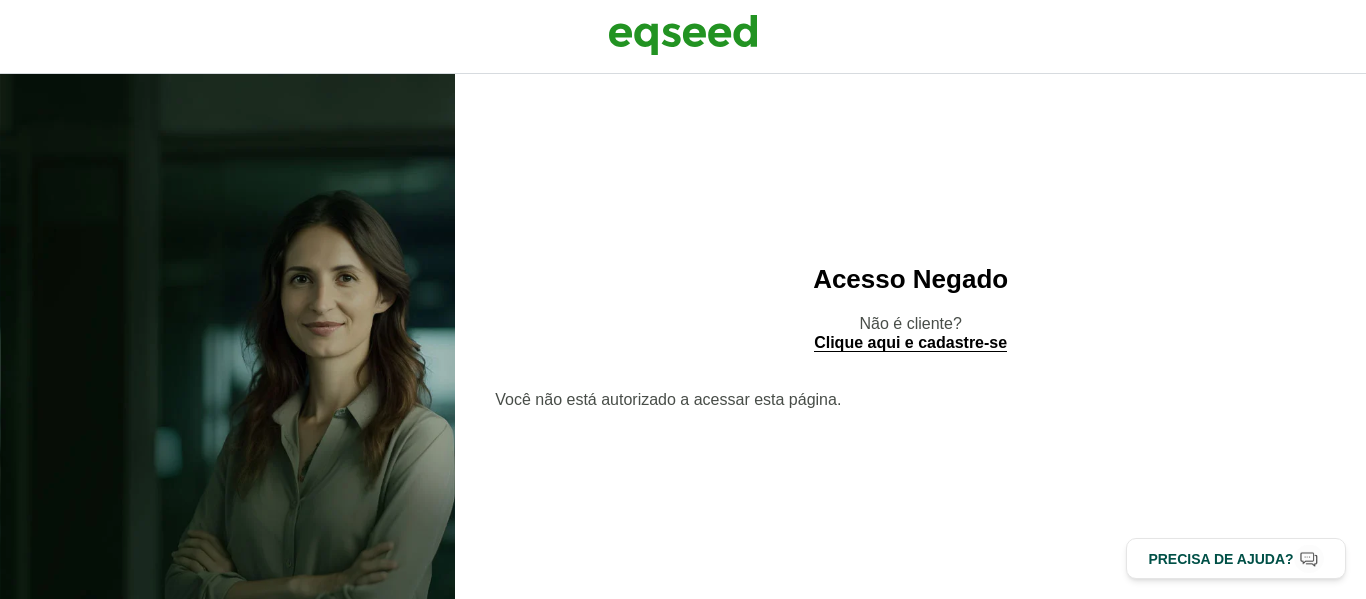 scroll, scrollTop: 0, scrollLeft: 0, axis: both 